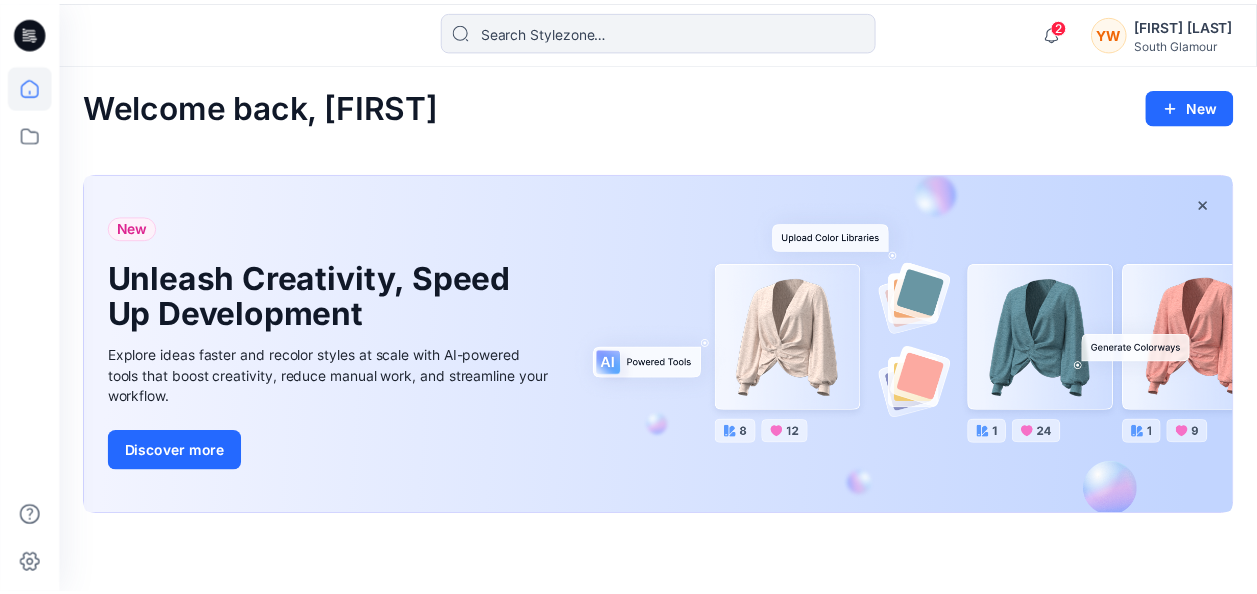 scroll, scrollTop: 0, scrollLeft: 0, axis: both 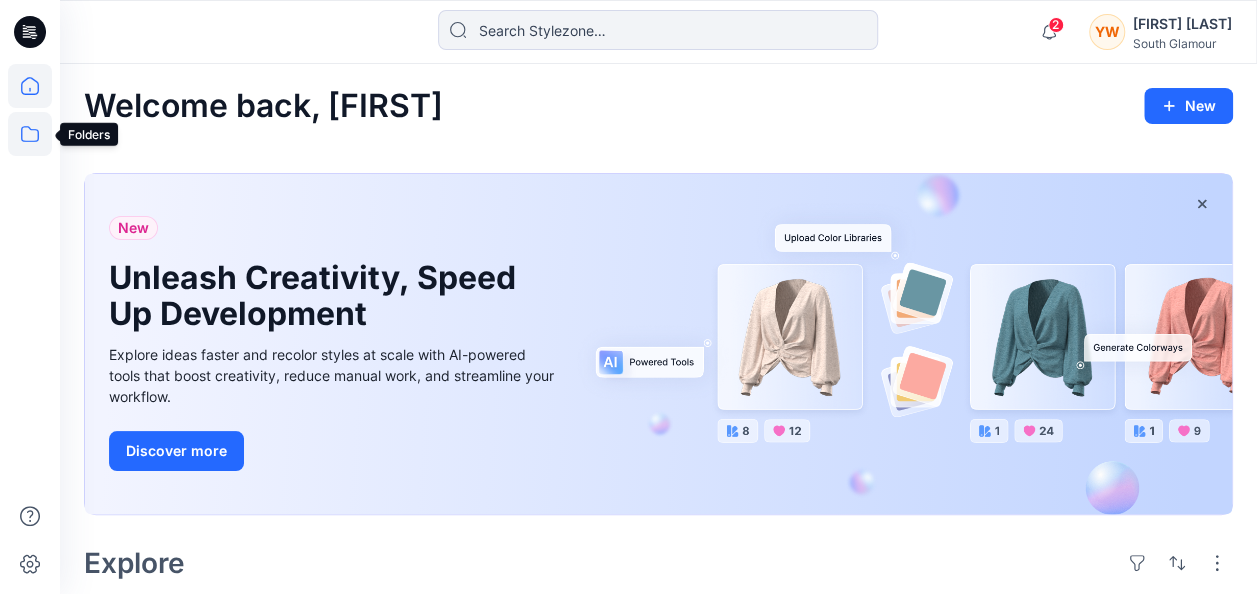 click at bounding box center [30, 134] 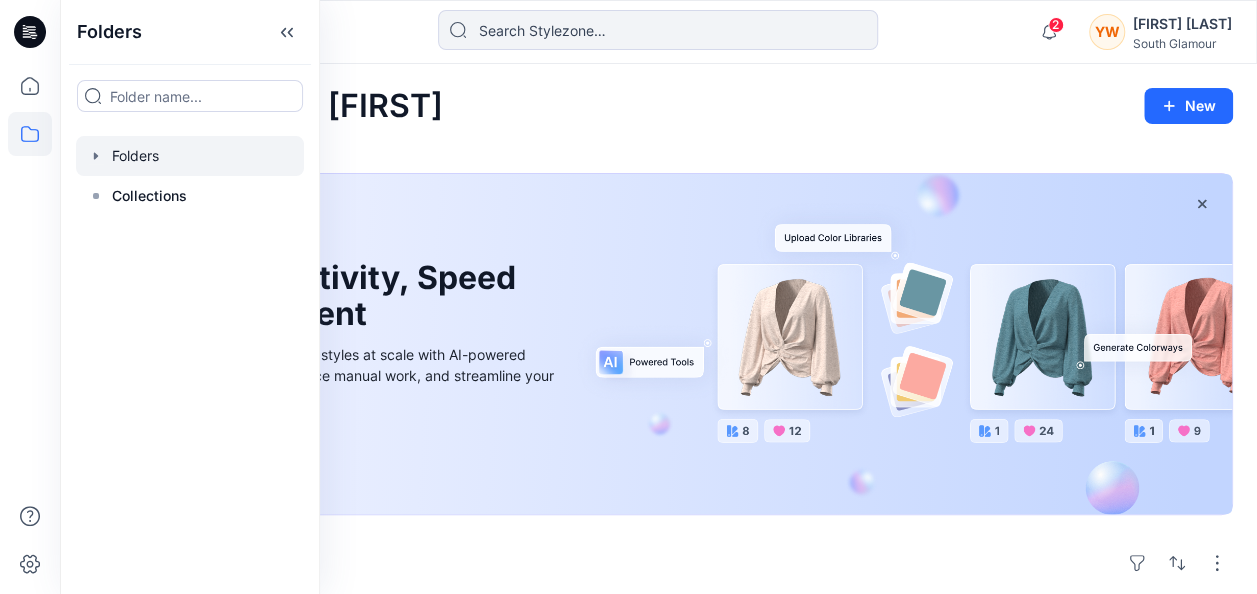 click at bounding box center (96, 156) 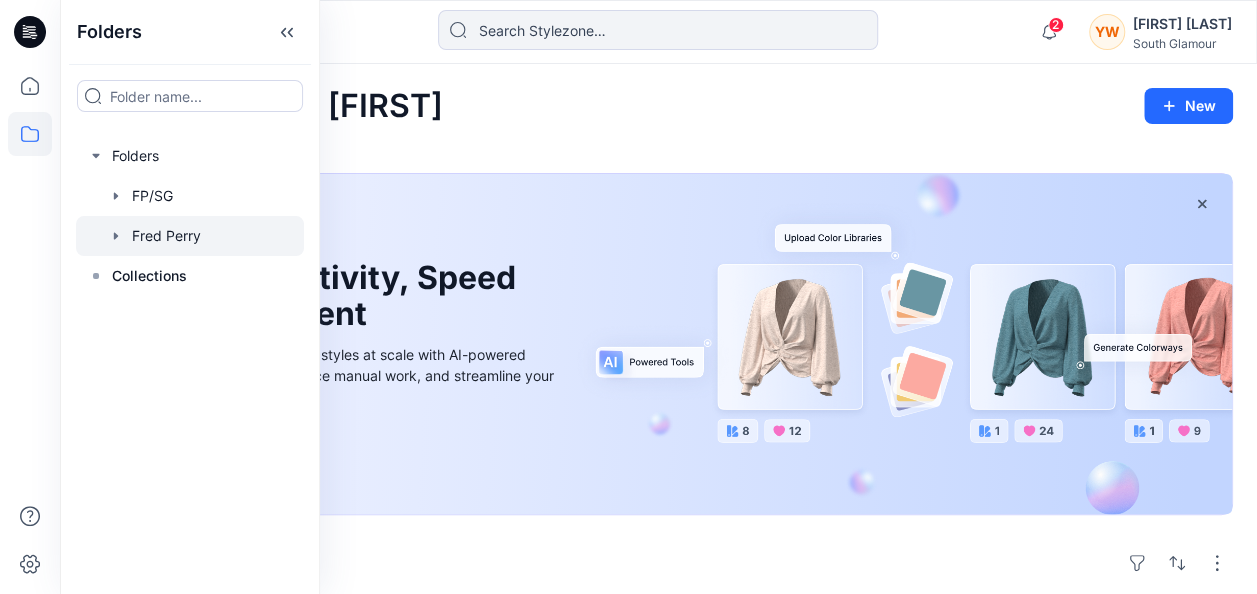 click at bounding box center (190, 196) 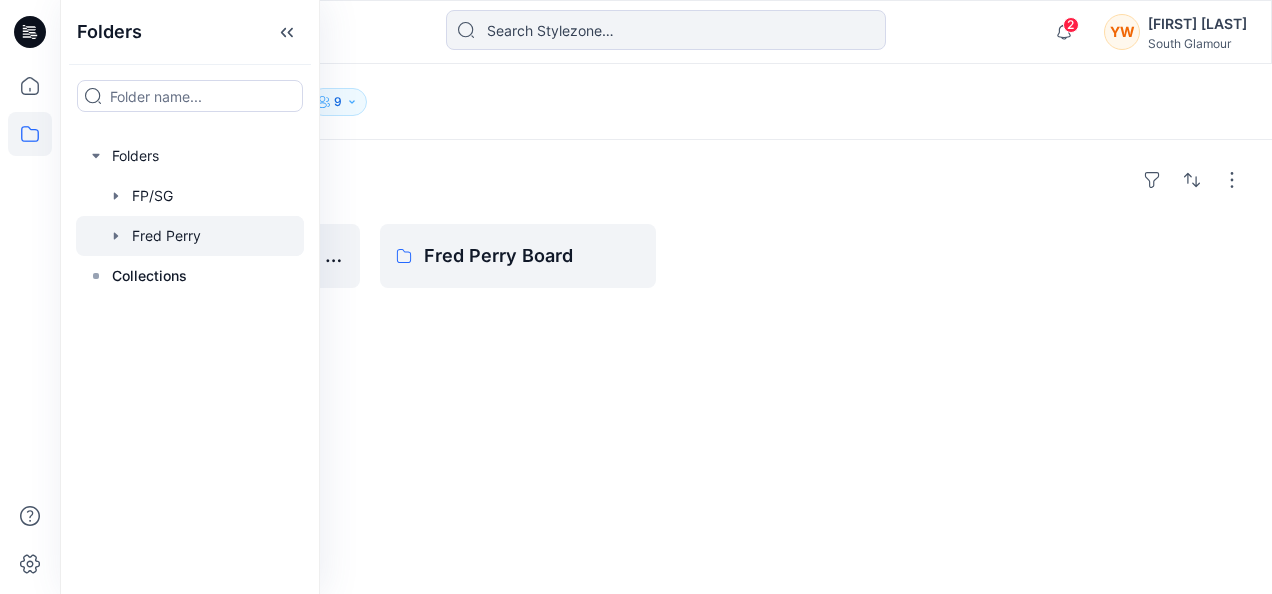 click on "Folders Development for Fred Perry Fred Perry Board" at bounding box center [666, 367] 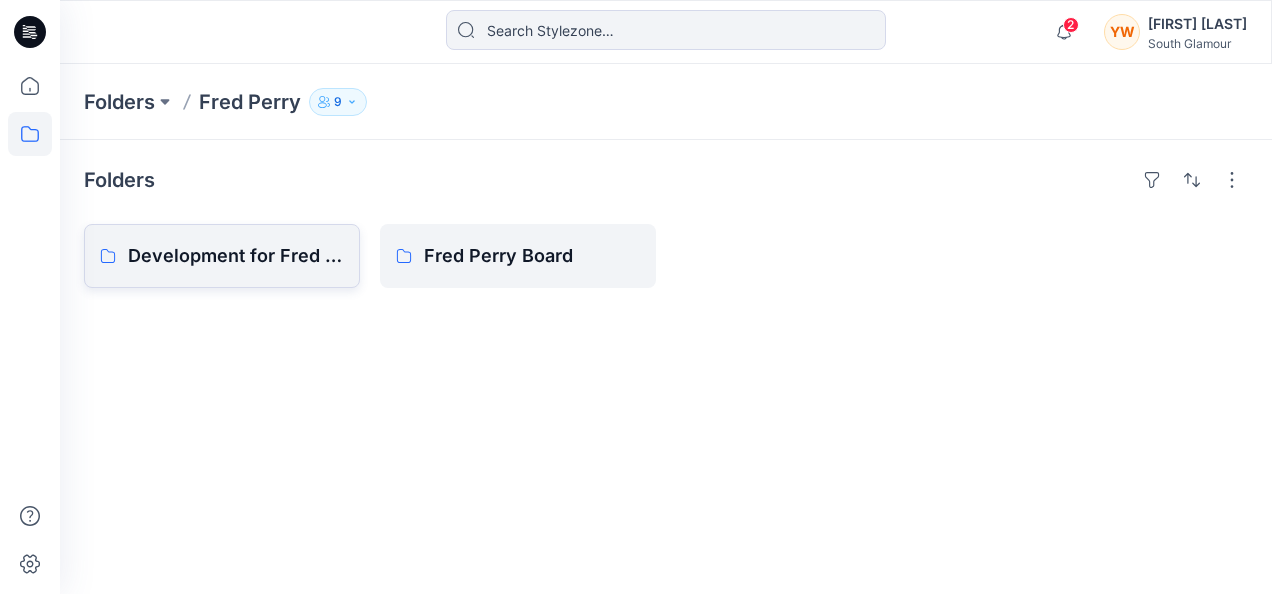 click on "Development for Fred Perry" at bounding box center (236, 256) 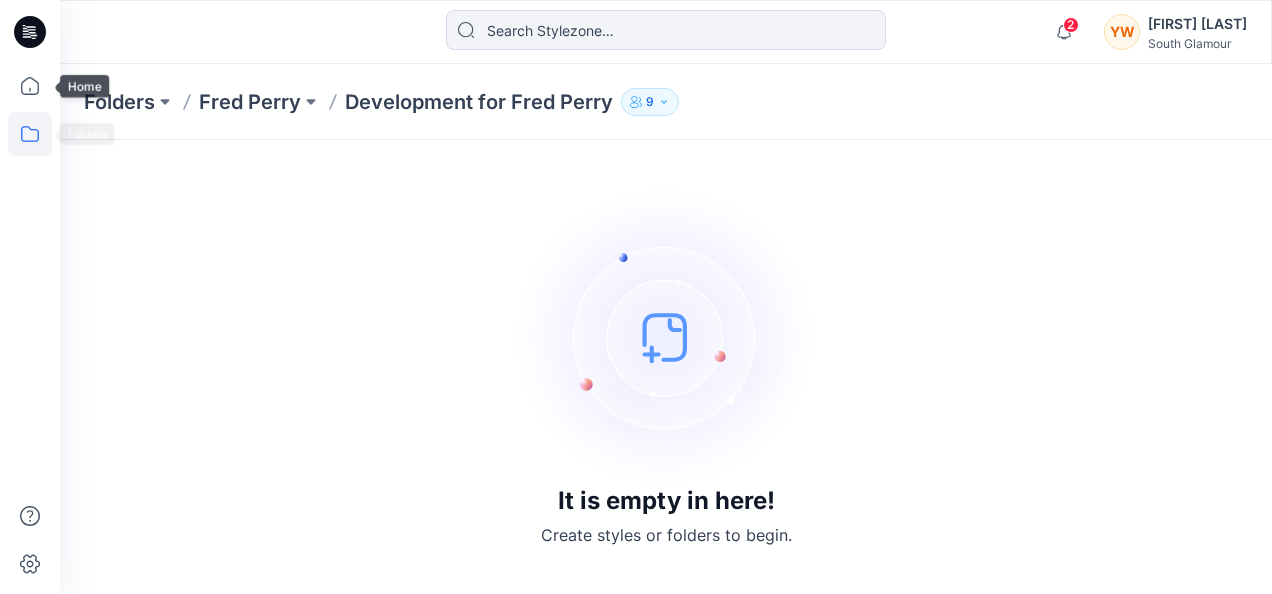 click at bounding box center (30, 134) 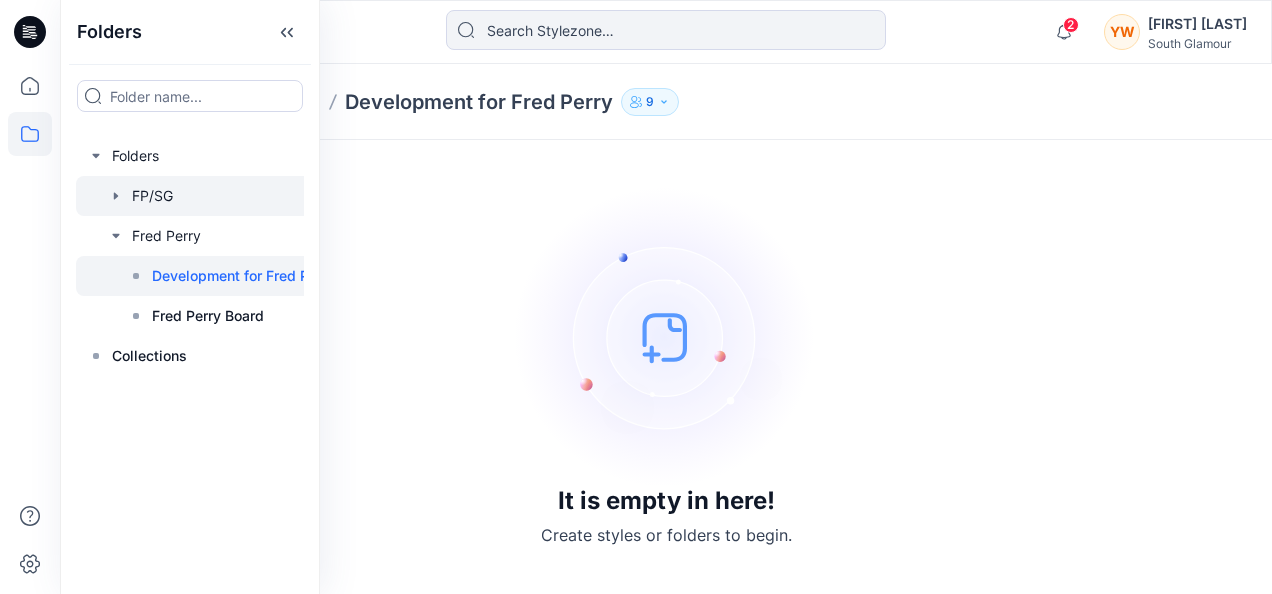 click at bounding box center (211, 196) 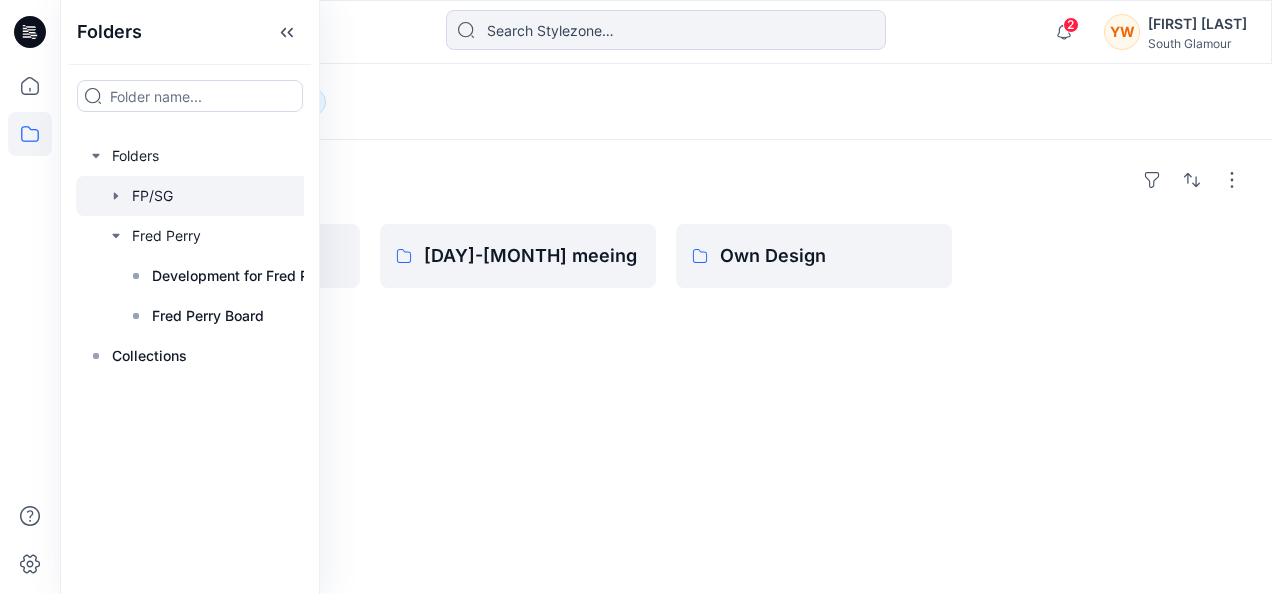 click on "Folders" at bounding box center (666, 180) 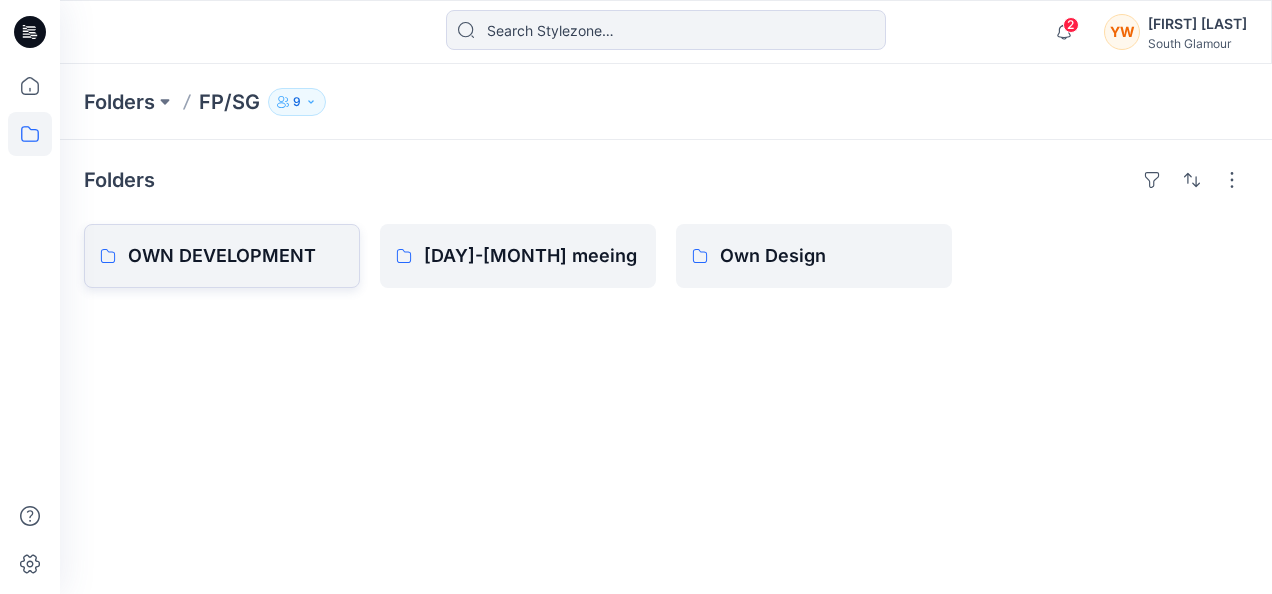 click on "OWN DEVELOPMENT" at bounding box center (236, 256) 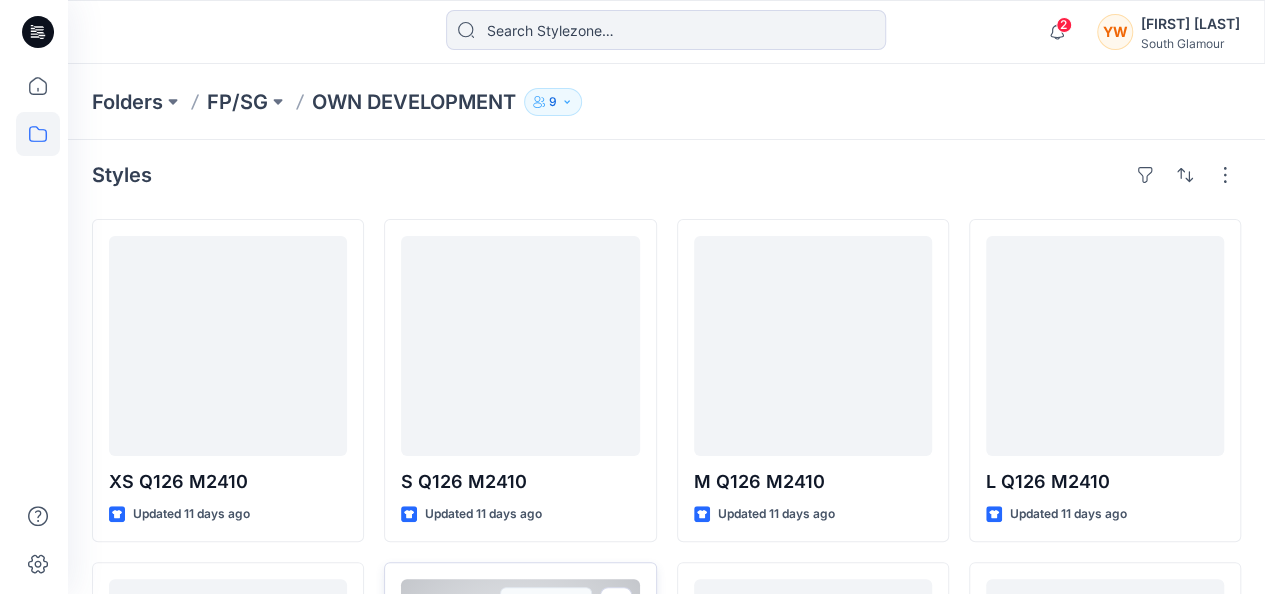 scroll, scrollTop: 0, scrollLeft: 0, axis: both 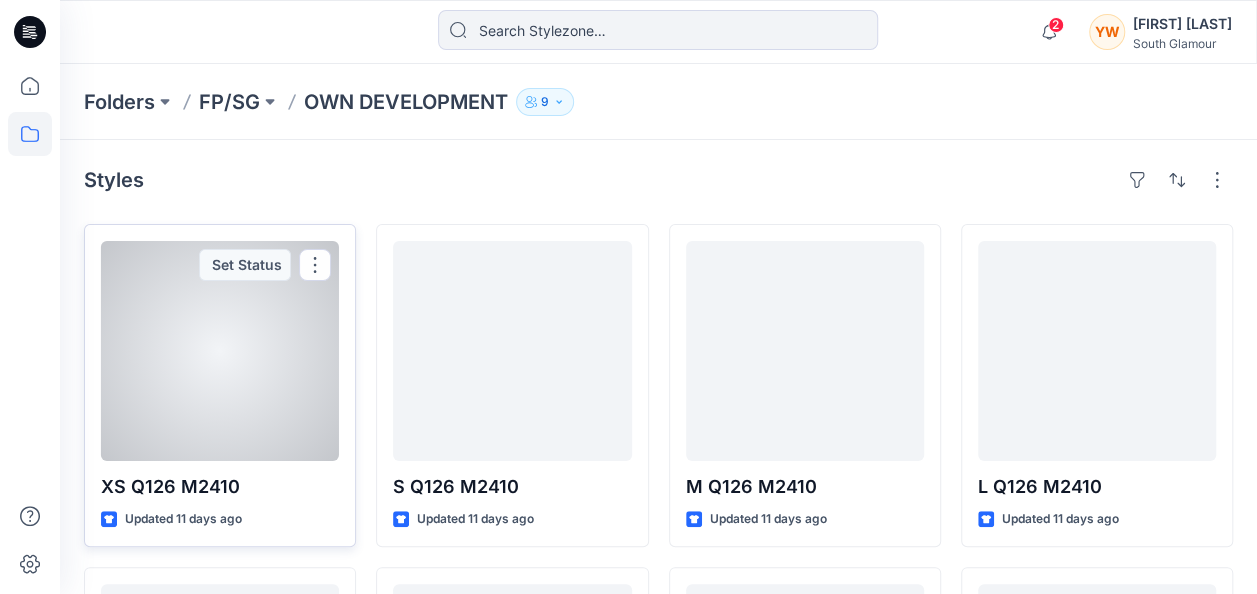 click at bounding box center (220, 351) 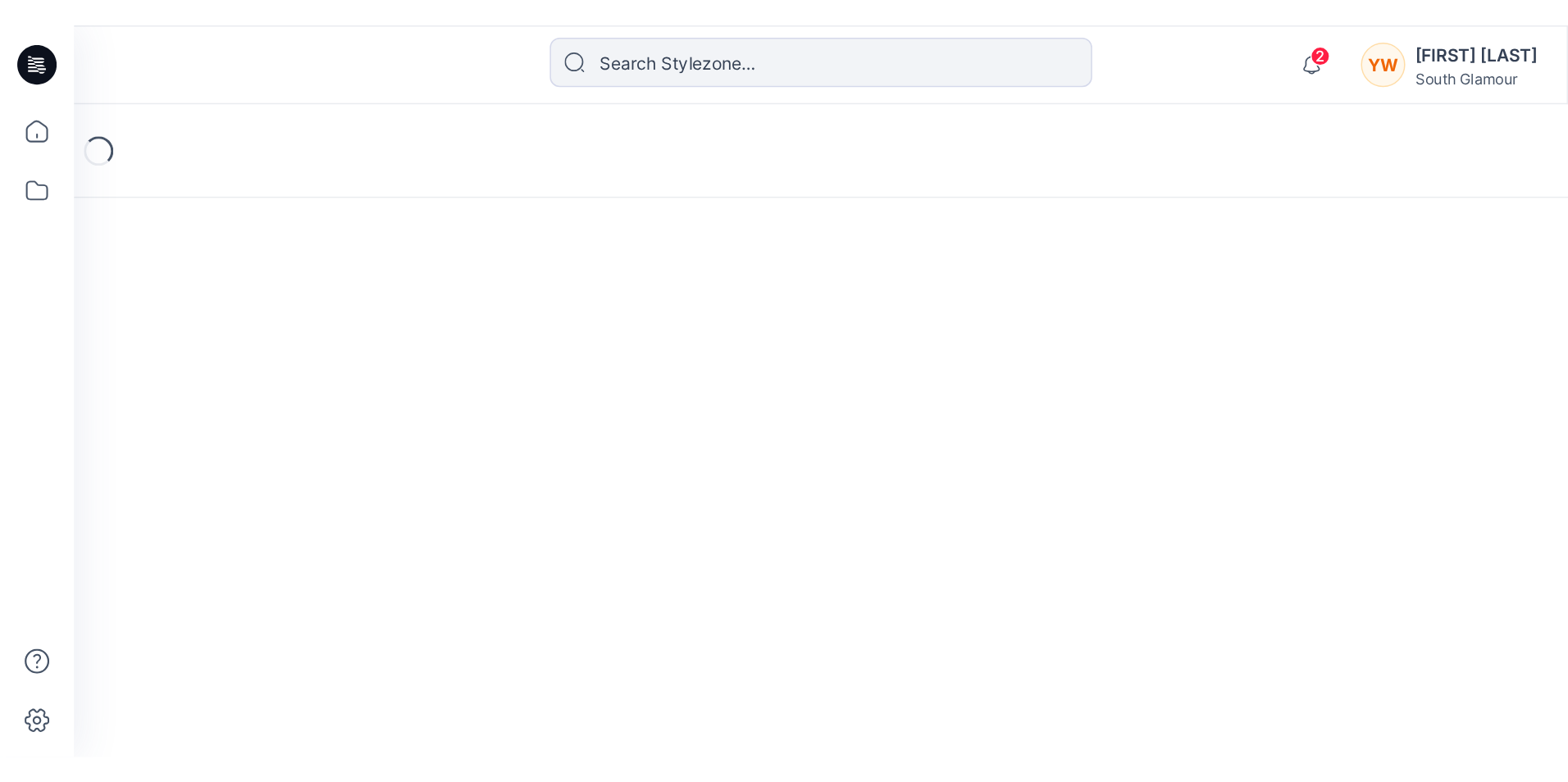 scroll, scrollTop: 0, scrollLeft: 0, axis: both 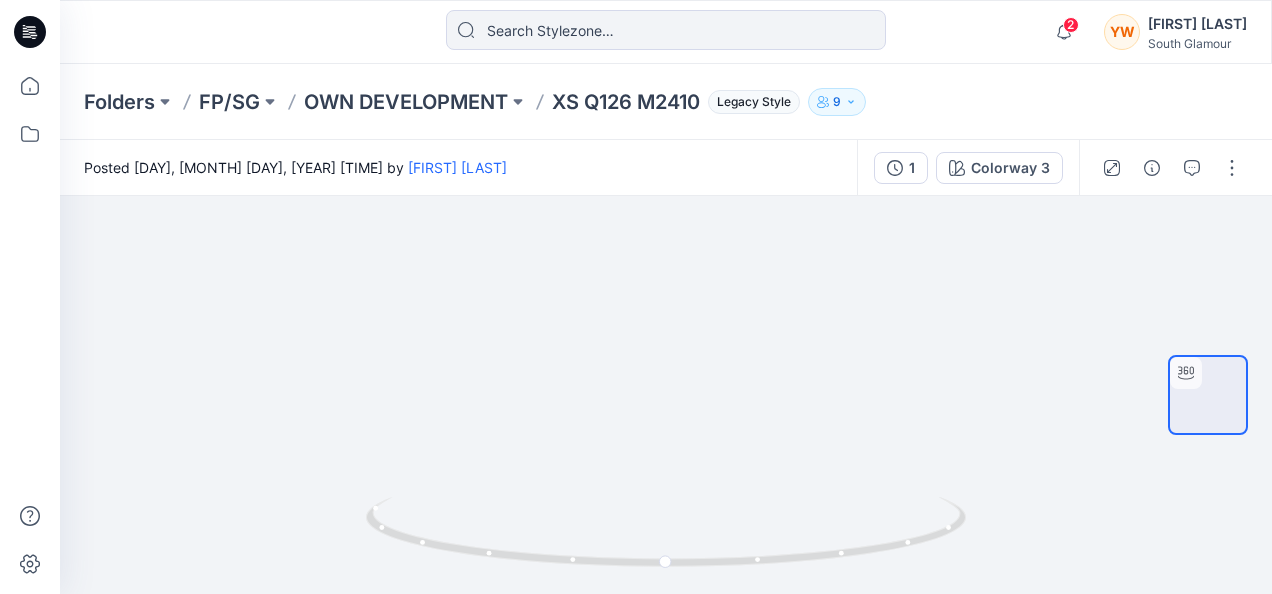 click on "Posted Friday, June 27, 2025 15:33 by   Wang Lin" at bounding box center (458, 167) 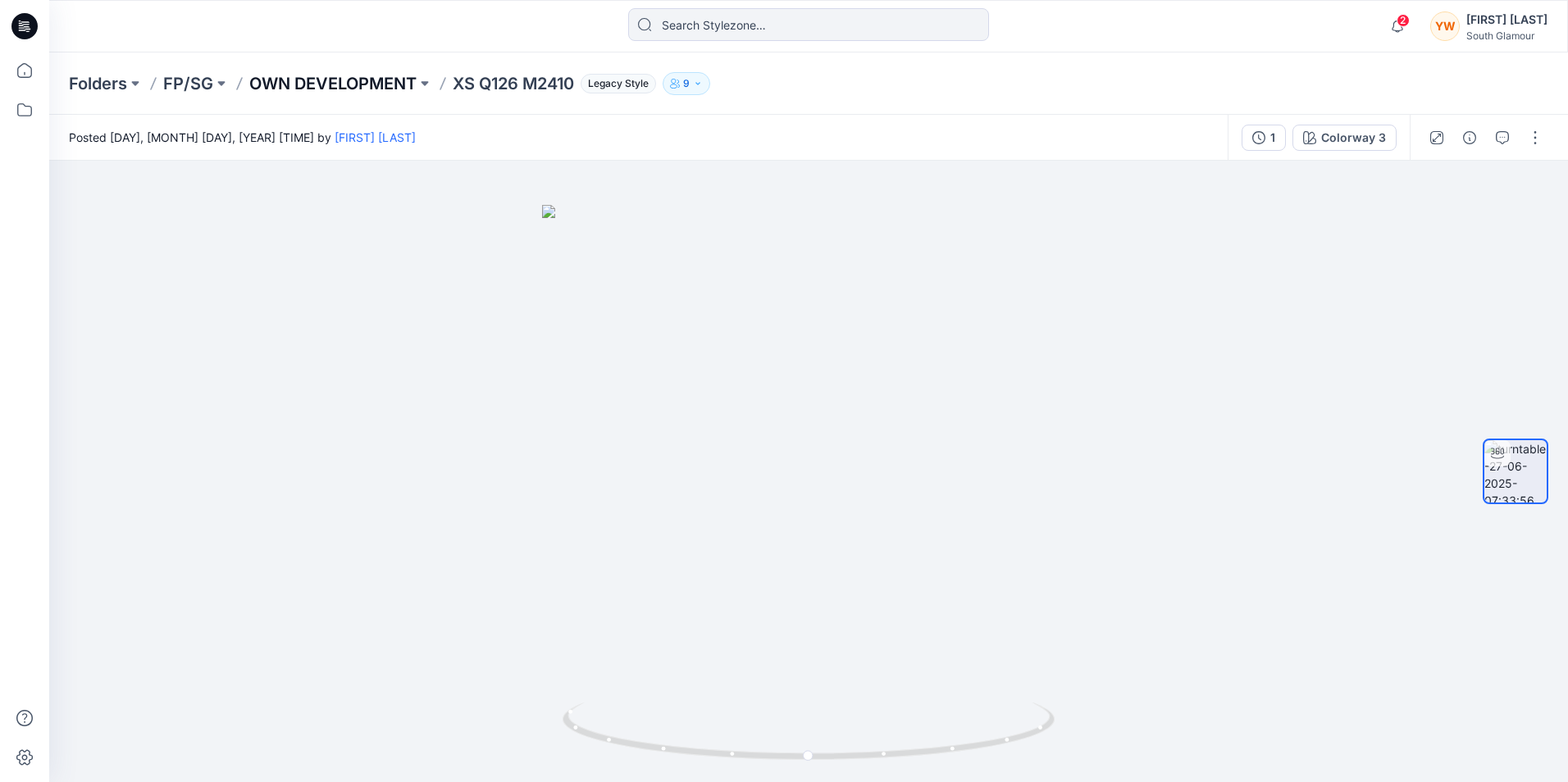 click on "OWN DEVELOPMENT" at bounding box center (333, 84) 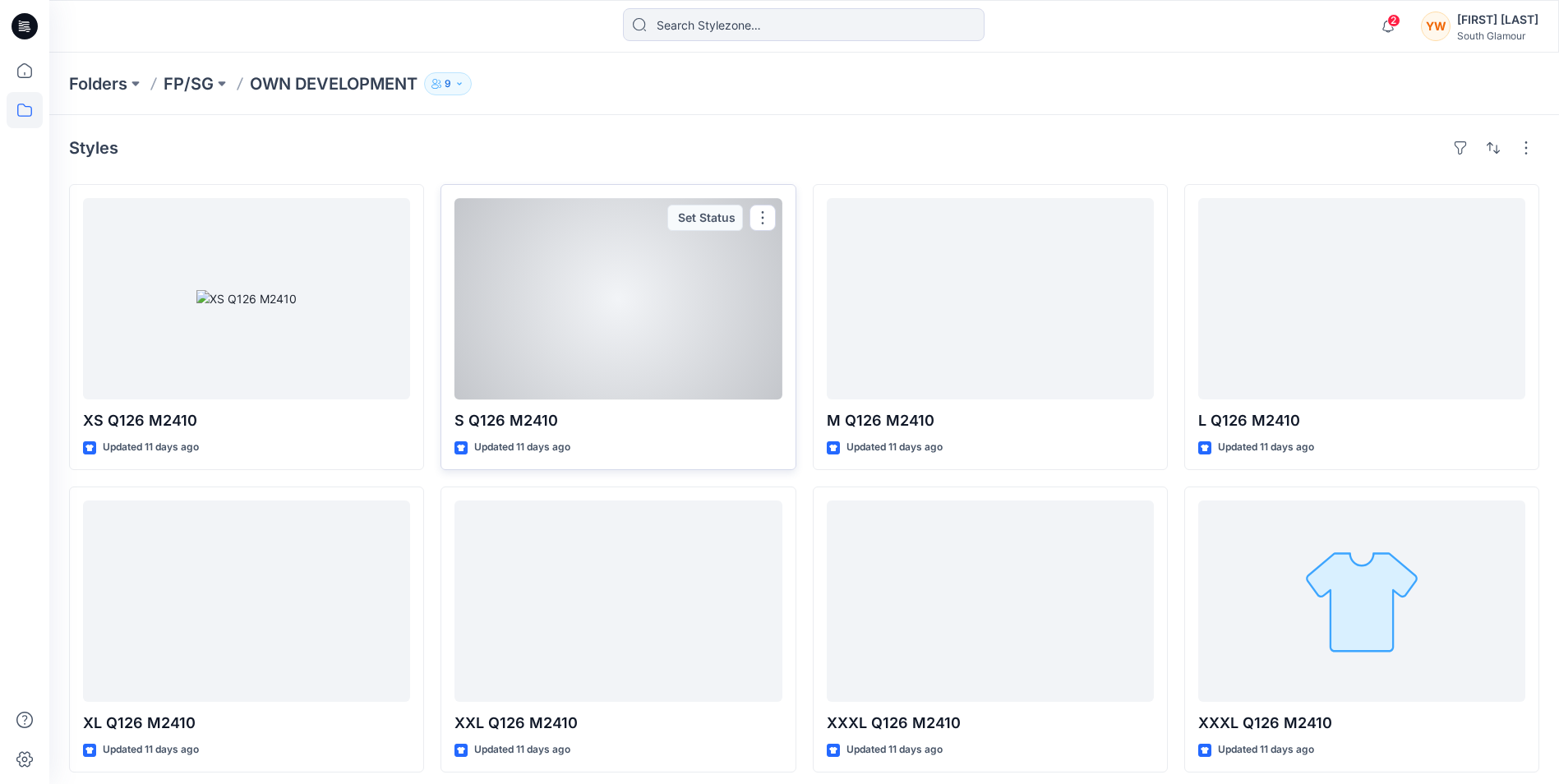 click at bounding box center (618, 298) 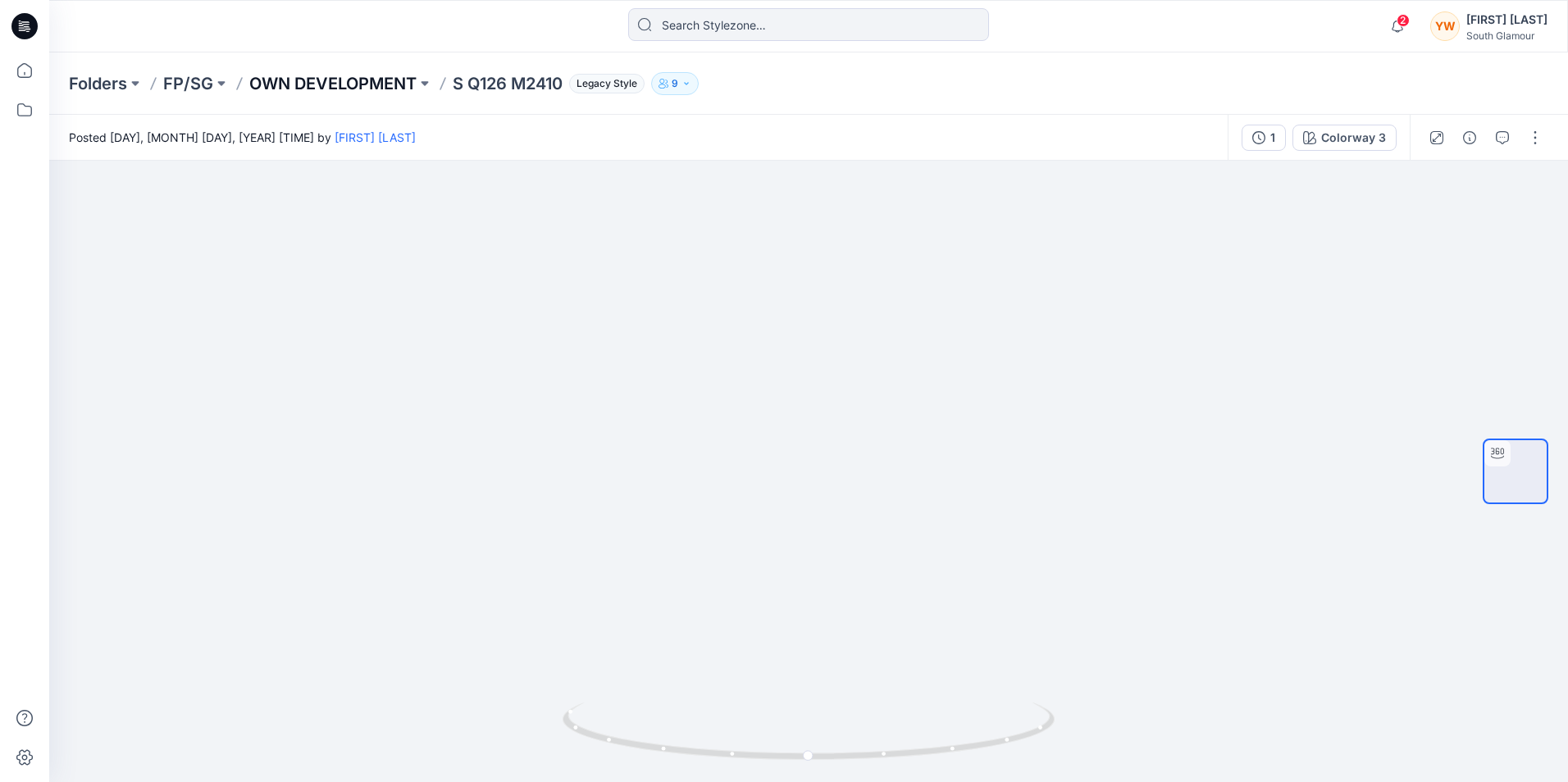 click on "OWN DEVELOPMENT" at bounding box center [333, 84] 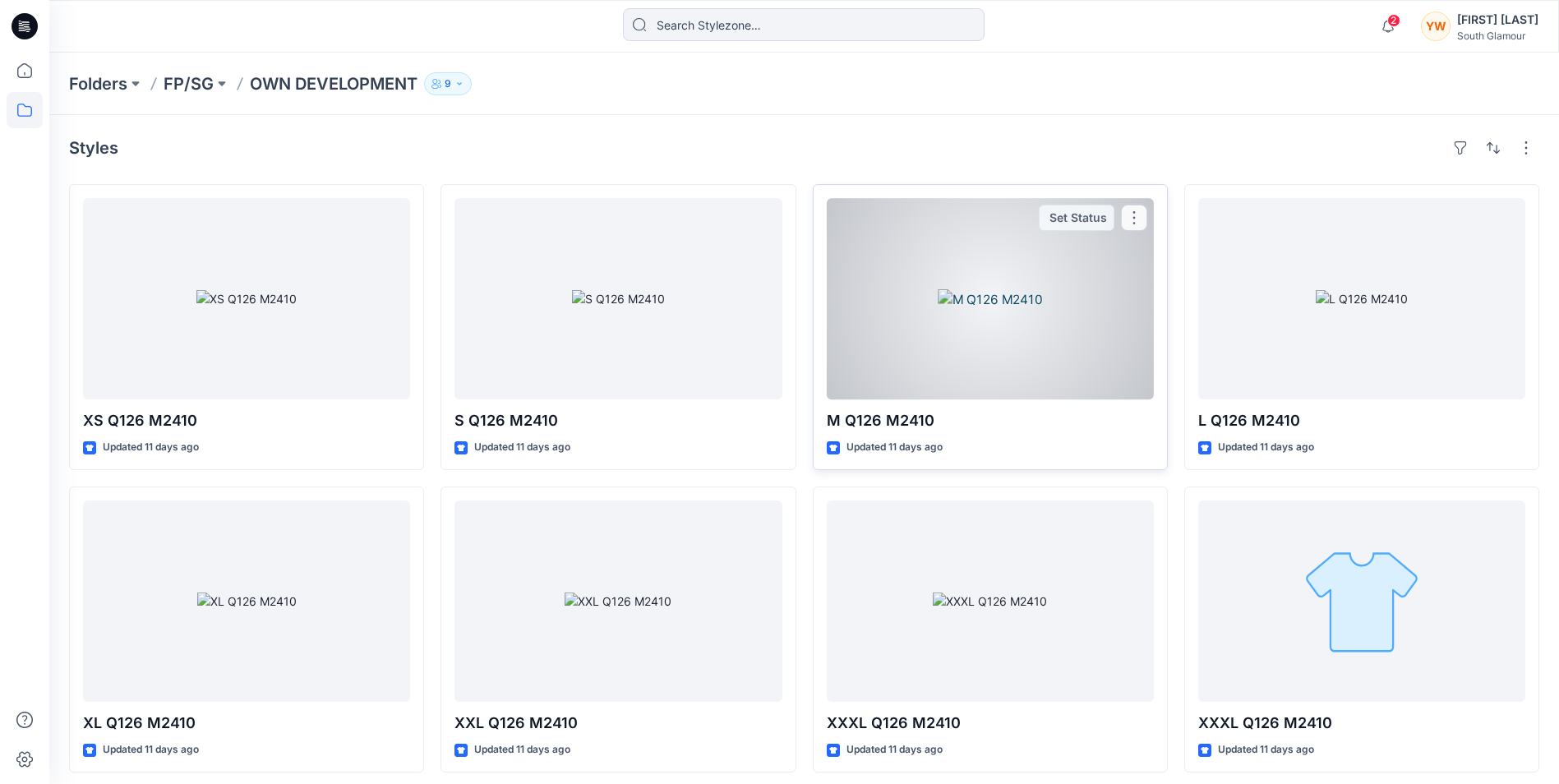 click at bounding box center [990, 298] 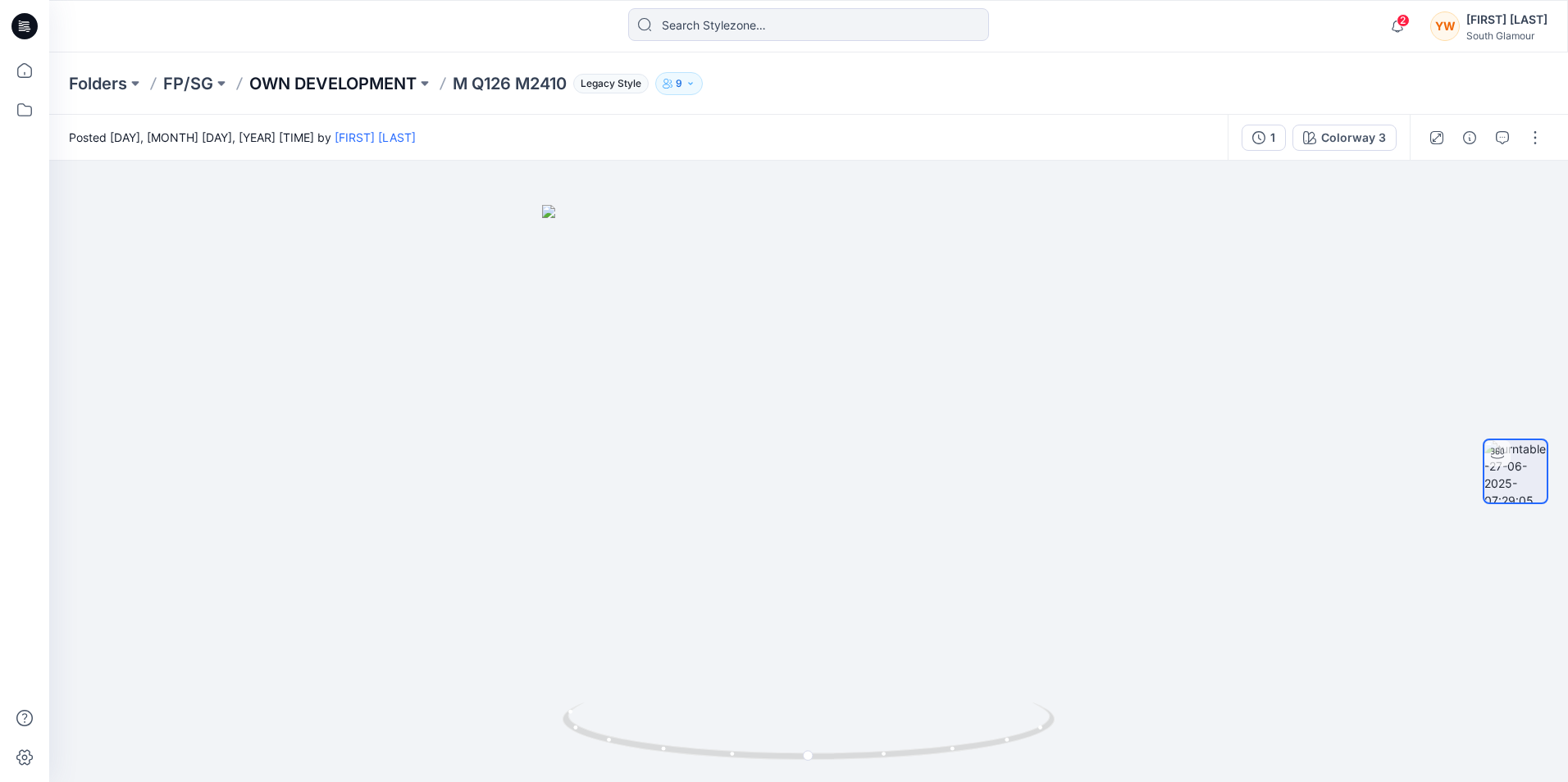 click on "OWN DEVELOPMENT" at bounding box center (333, 84) 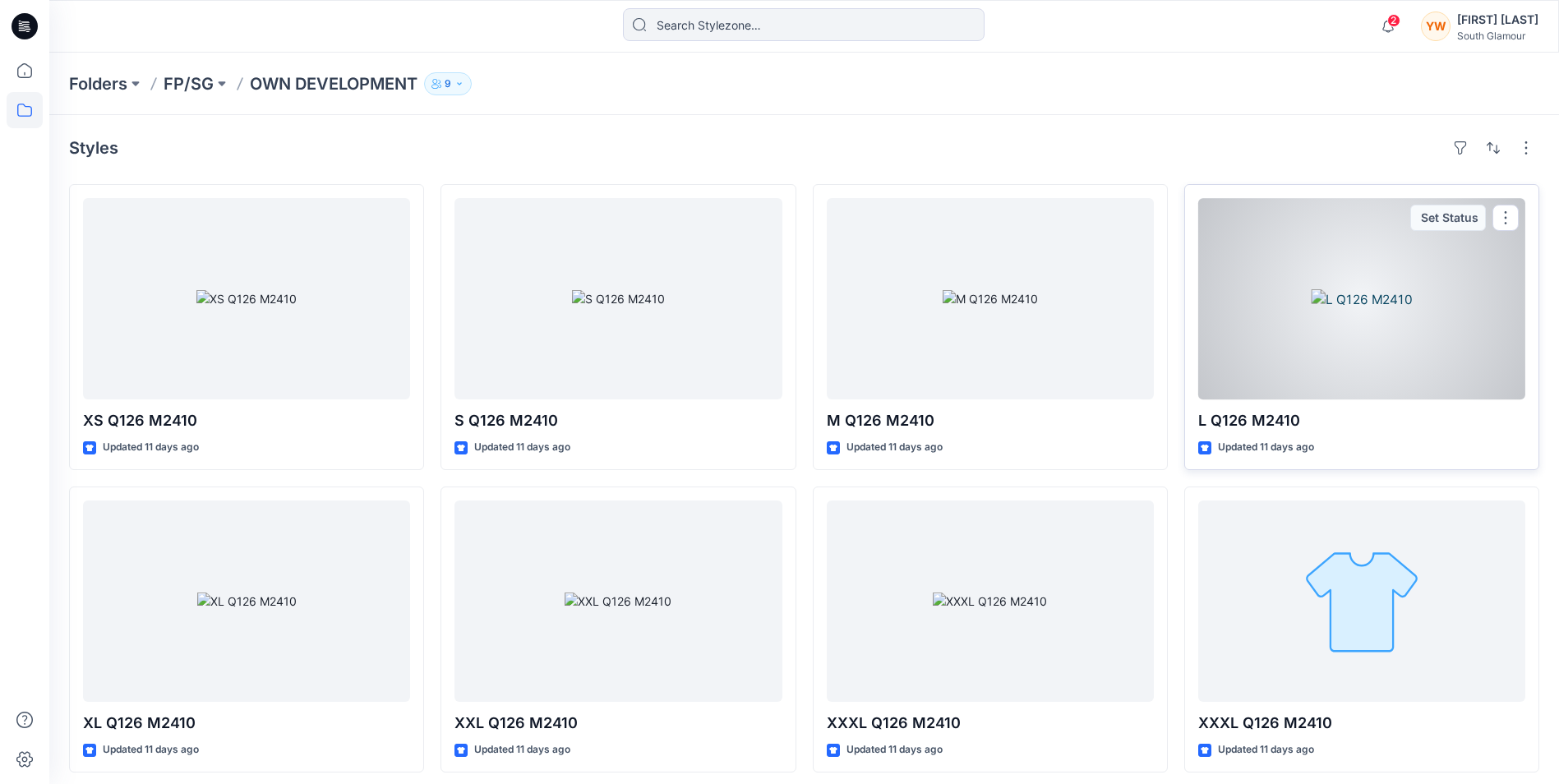 click at bounding box center [1362, 298] 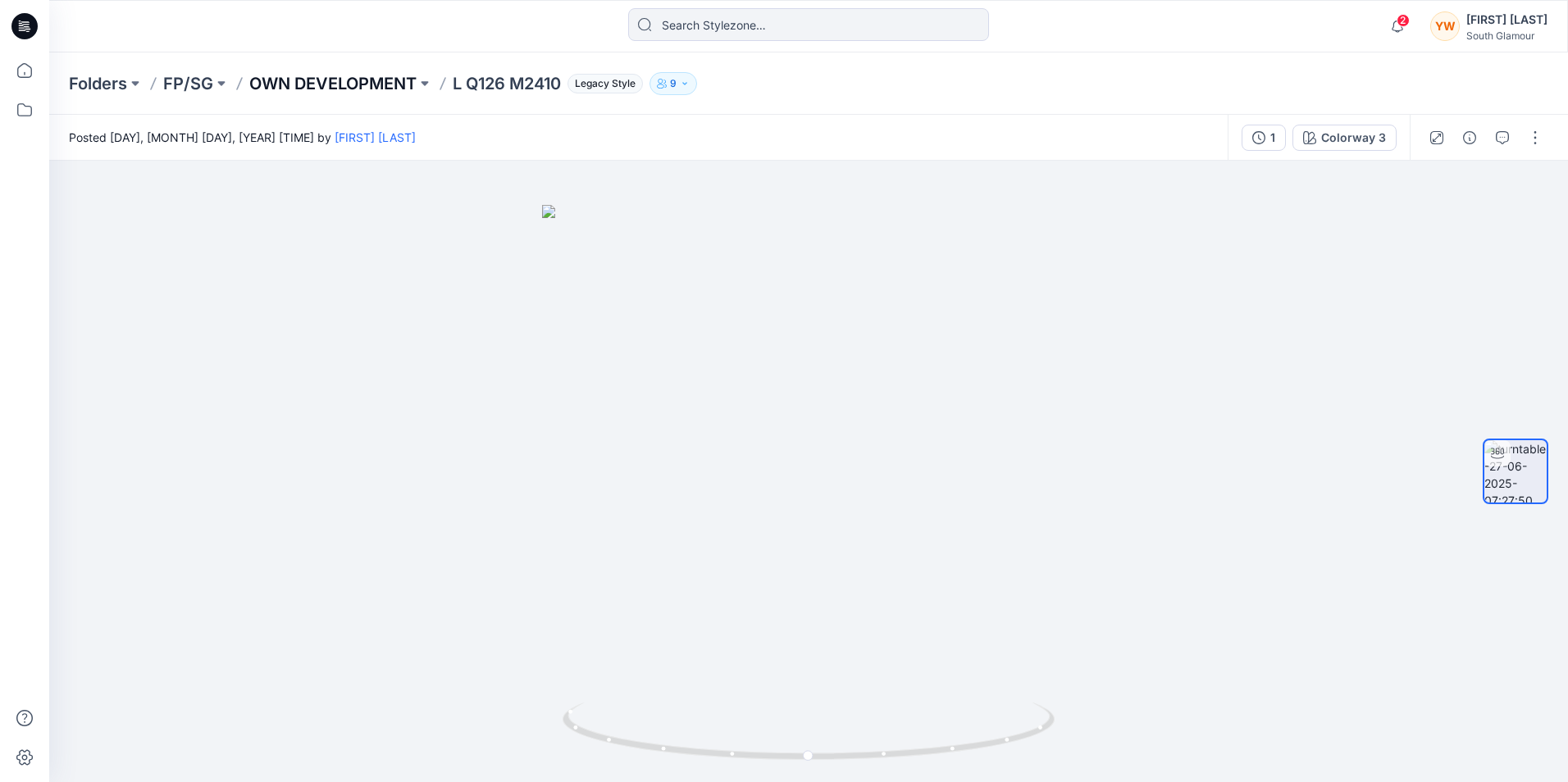 click on "OWN DEVELOPMENT" at bounding box center (333, 84) 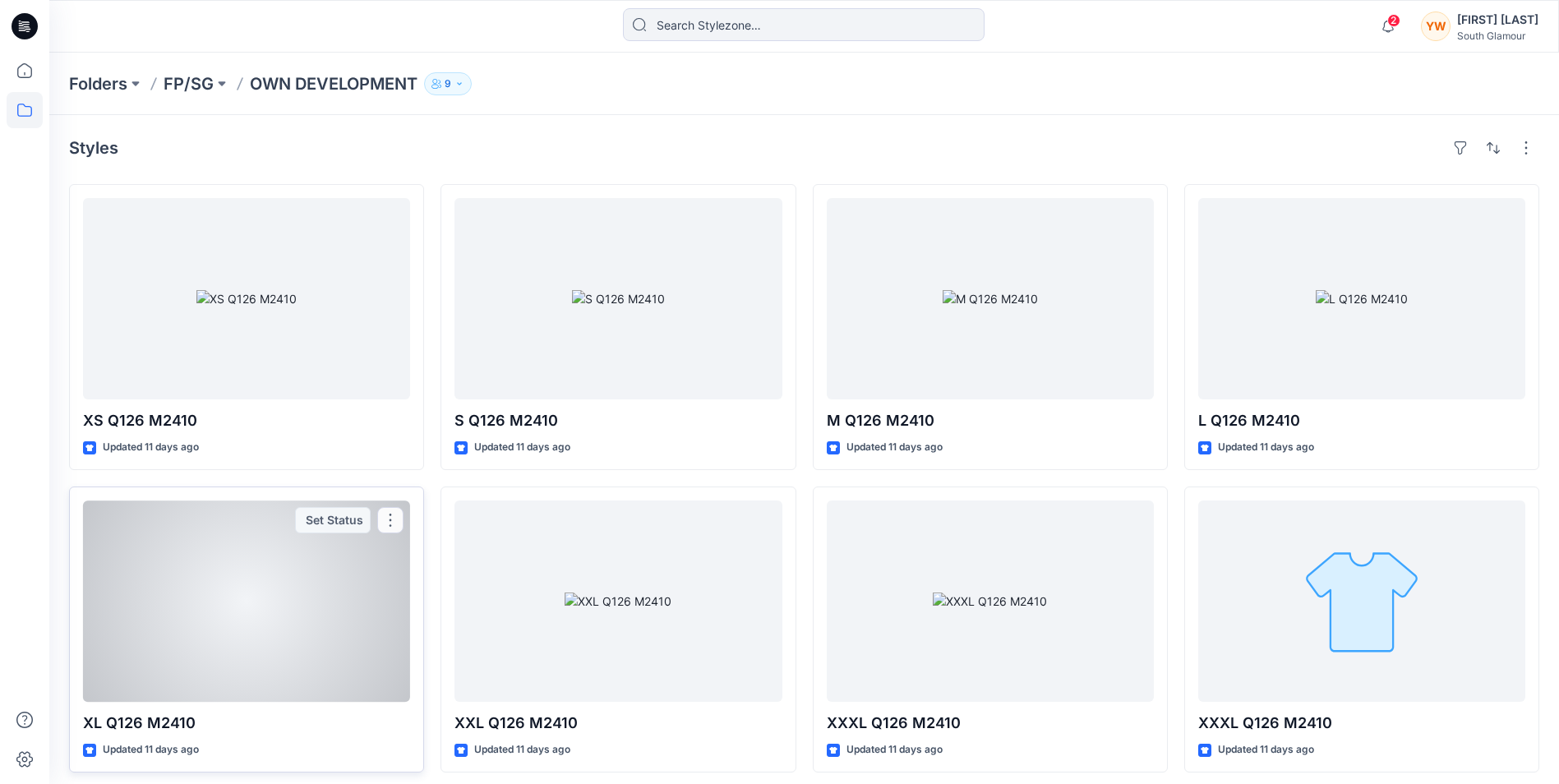 click at bounding box center (247, 601) 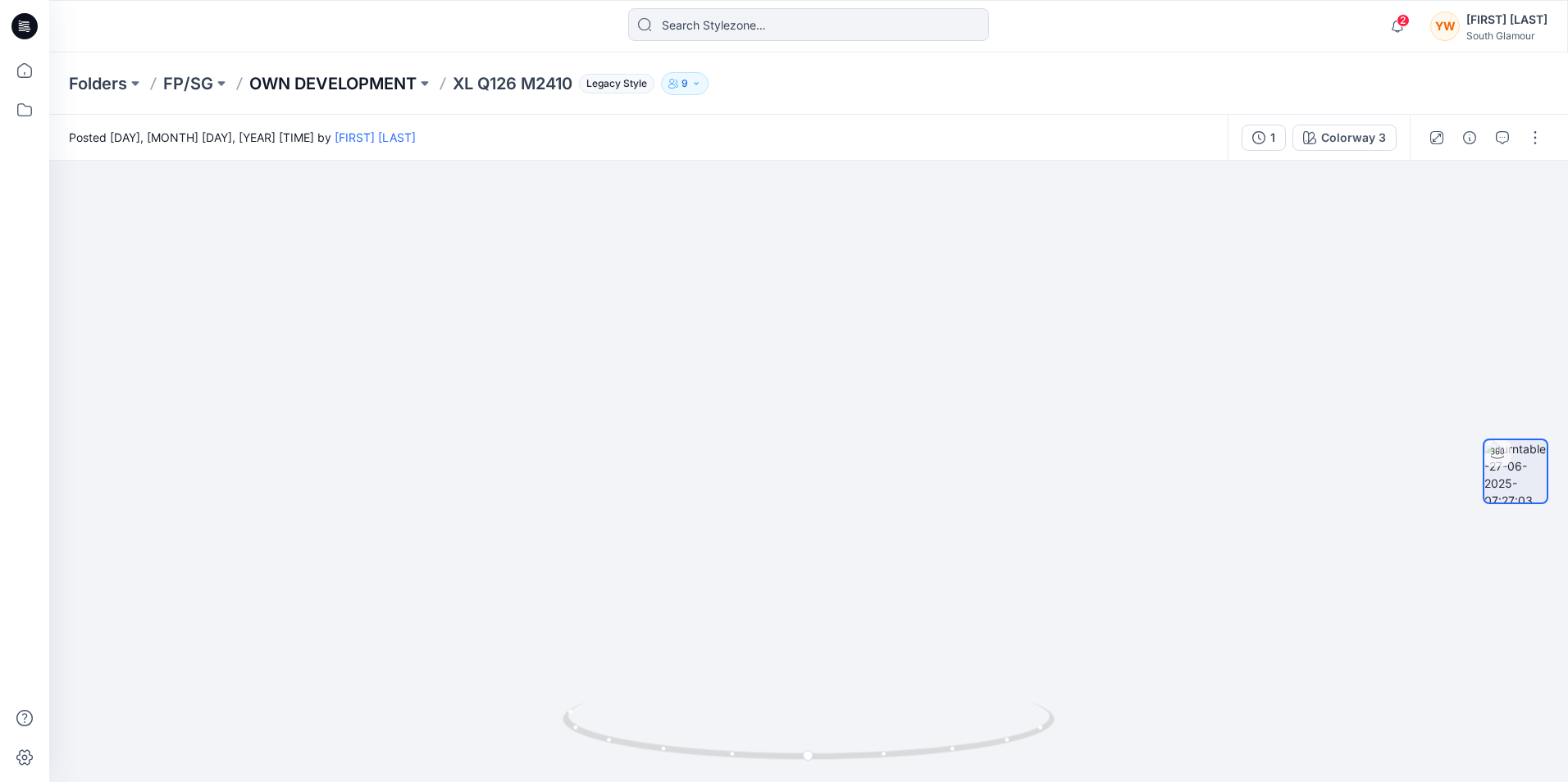 click on "OWN DEVELOPMENT" at bounding box center (333, 84) 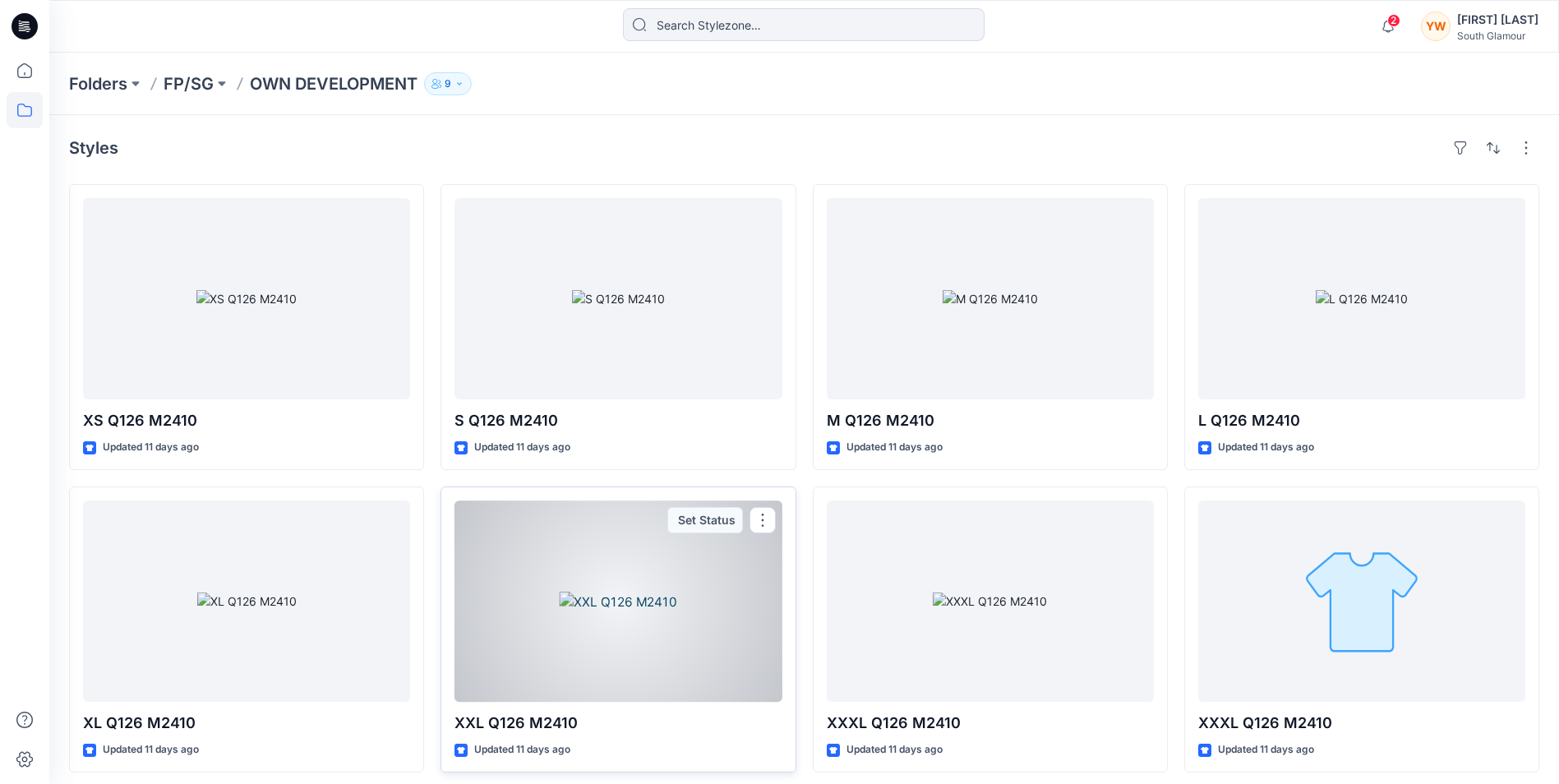 click at bounding box center (618, 601) 